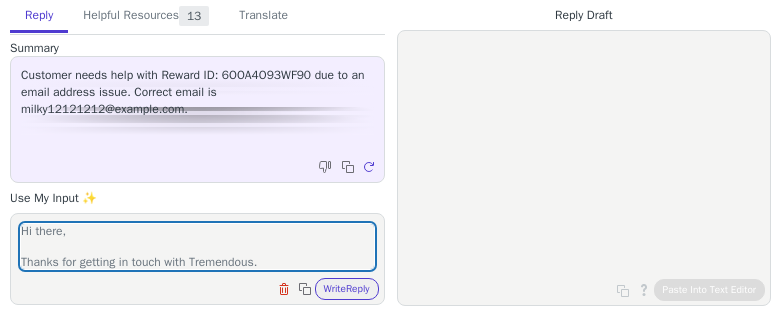 type on "Hi there,
Thanks for getting in touch with Tremendous.
Tremendous can only assist with rewards that have been sent. If you haven't received an email from rewards@reward.tremendous.com for the reward you're expecting to receive, it means that the reward hasn't yet been issued by the organization responsible for sending it.
Tremendous is a payouts platform, we are unable to provide assistance with third party apps.
Please reach out directly to the app's support team as they can assist with this inquiry.
The support address for the Playtime, Money Kitty, and Money Cash apps is help@thespotlight.pro.
The support address for Supreme King is help@supremekingapp.com.
The support address for the Tester Buddy app is support@testerbuddy.com." 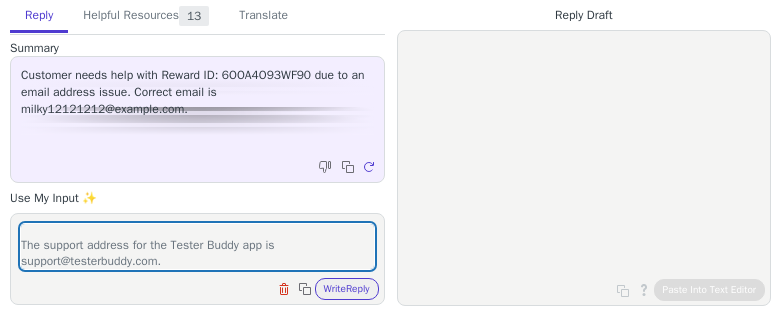 click on "Write  Reply" at bounding box center (347, 289) 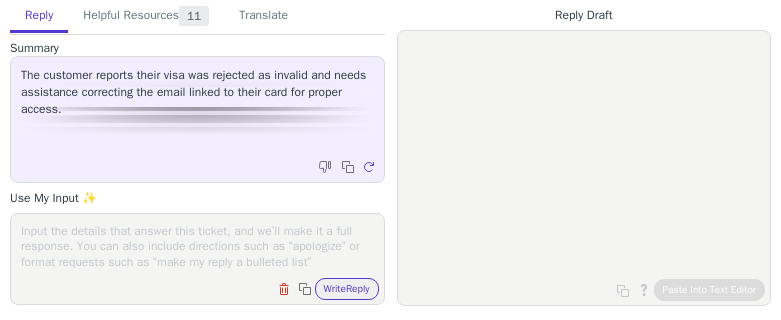 scroll, scrollTop: 0, scrollLeft: 0, axis: both 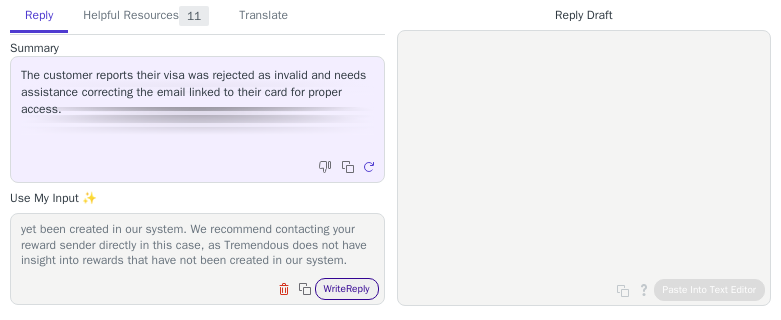 type on "Hi there,
Thanks for getting in touch with Tremendous.
Unfortunately I don't see anything under a0121257031n@gmail.com in our system. Is there a different email address associated with your reward? If your reward was texted to you, please provide the telephone number associated with your reward.
Providing a Reward ID can help me locate your reward as well. This can be found by searching for an email from "rewards@reward.tremendous.com" in your inbox.
If you have a physical card, there's a 20-digit code located on the back of the card that would also allow me to locate your reward in our system.
If there isn't an alternate email address that your reward might be associated with and you don't have a phone number, Reward ID or 20 digit code you can provide, it is likely that your reward hasn't yet been created in our system. We recommend contacting your reward sender directly in this case, as Tremendous does not have insight into rewards that have not been created in our system." 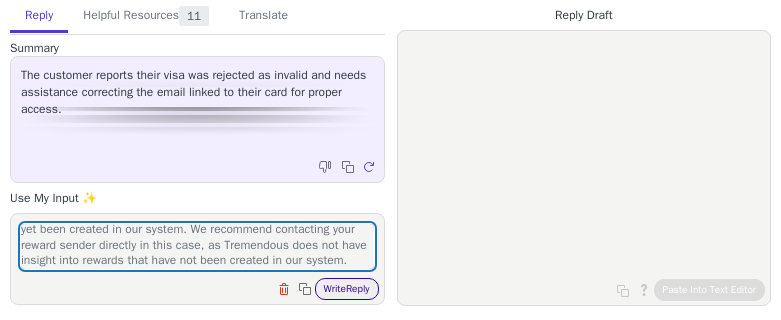 click on "Write  Reply" at bounding box center (347, 289) 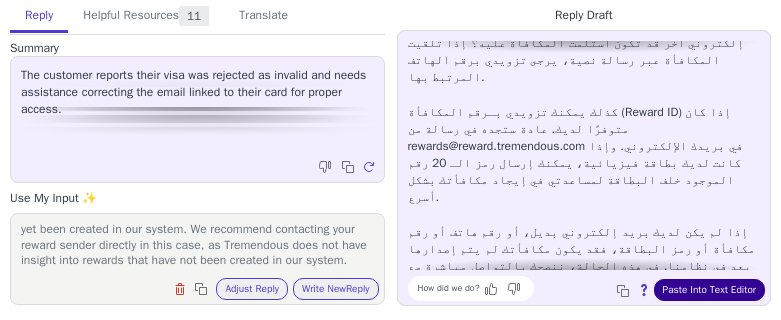 scroll, scrollTop: 131, scrollLeft: 0, axis: vertical 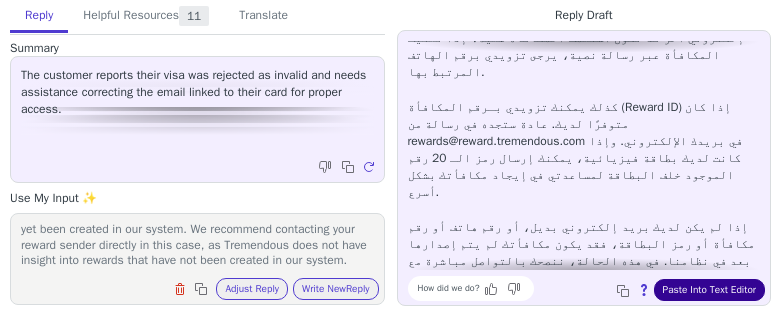 click on "Paste Into Text Editor" at bounding box center (709, 290) 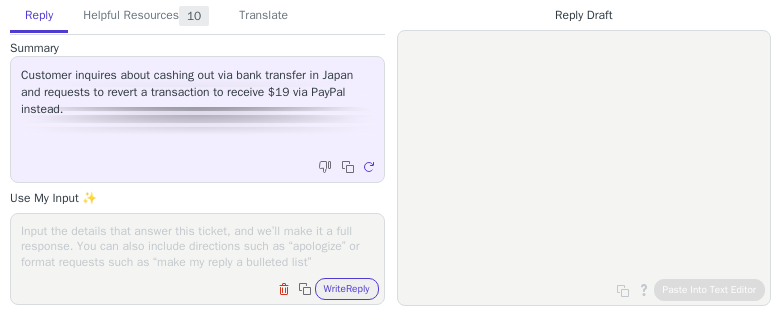 scroll, scrollTop: 0, scrollLeft: 0, axis: both 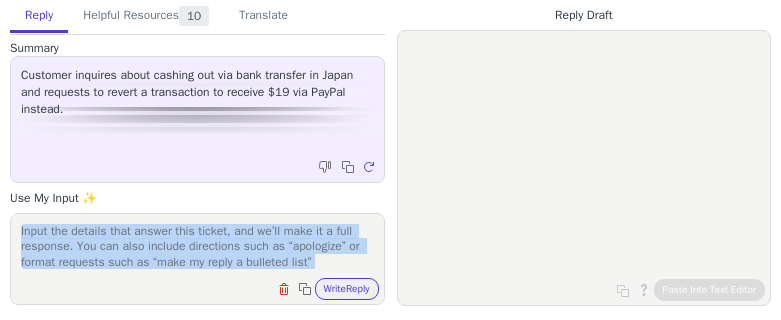 click on "Clear field Copy to clipboard Write  Reply" at bounding box center (197, 259) 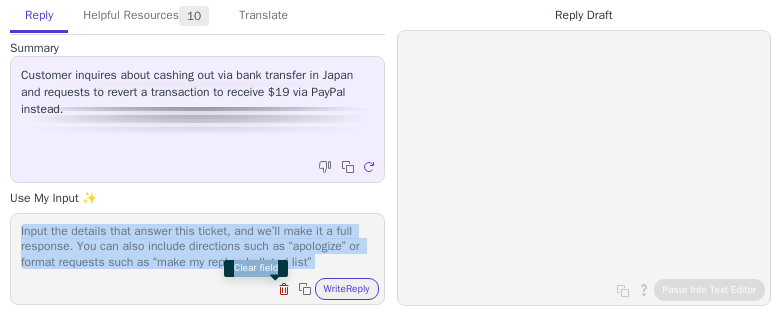 click at bounding box center (284, 289) 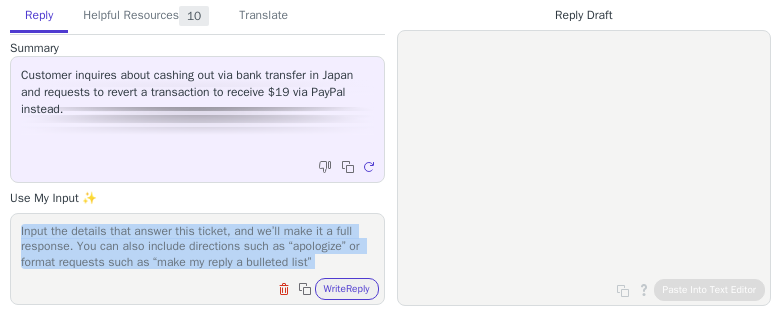 click on "Clear field Copy to clipboard Write  Reply" at bounding box center [207, 287] 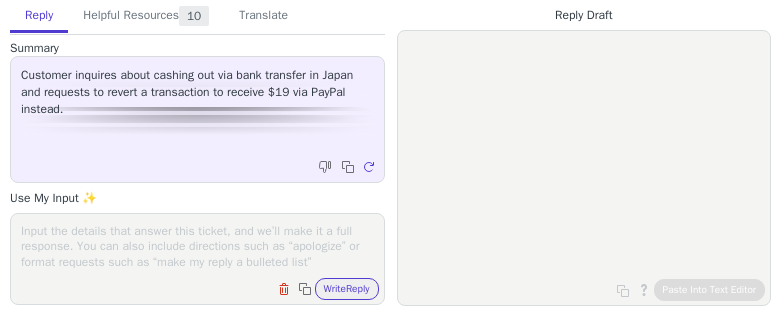 click at bounding box center [197, 246] 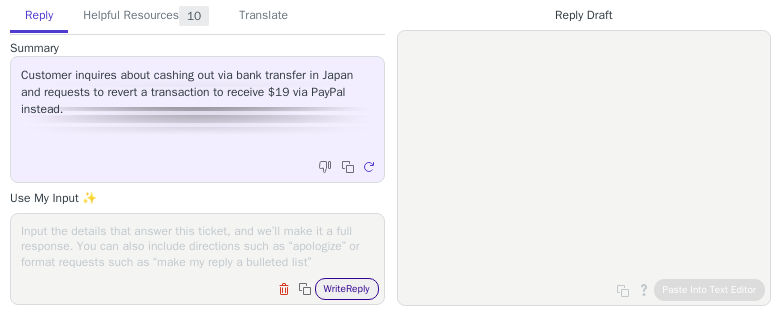paste on "Hi there,
Thanks for reaching out to Tremendous. We are currently investigating this issue and hope to have a resolution soon.
I will reach out the moment I have more information; I appreciate your patience and understanding in the meantime. Please accept our apologies for any inconvenience this issue has caused." 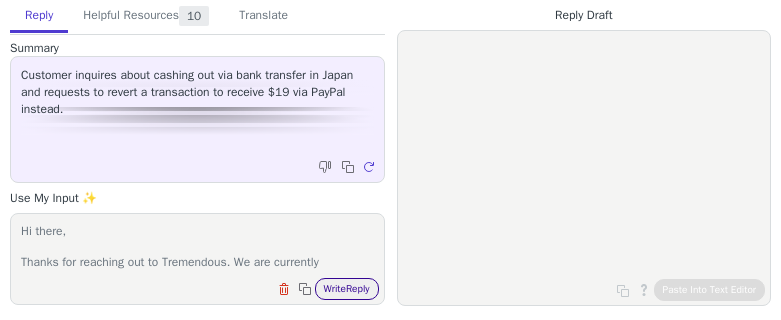 scroll, scrollTop: 93, scrollLeft: 0, axis: vertical 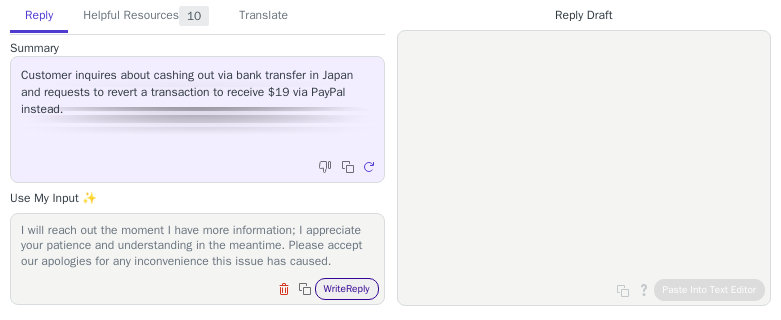 type on "Hi there,
Thanks for reaching out to Tremendous. We are currently investigating this issue and hope to have a resolution soon.
I will reach out the moment I have more information; I appreciate your patience and understanding in the meantime. Please accept our apologies for any inconvenience this issue has caused." 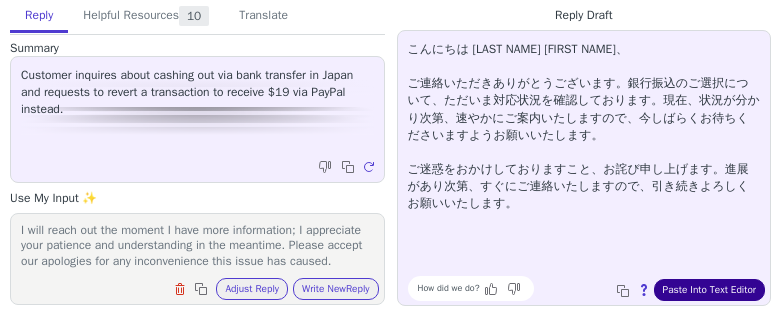 click on "Paste Into Text Editor" at bounding box center [709, 290] 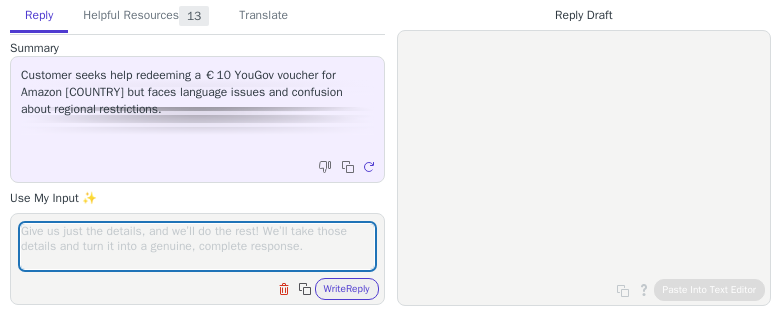 scroll, scrollTop: 0, scrollLeft: 0, axis: both 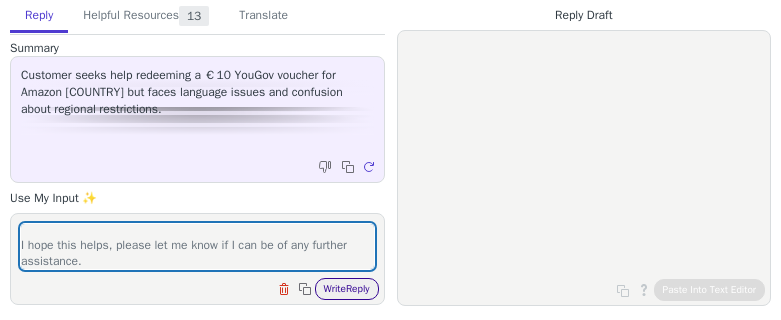 type on "Hi there,
Thanks for getting in touch with us!
I have resent the email containing the link to your card page. Once you find it, you can click 'View code' to access your gift card code at any time.
Please be sure to check your spam folder if you don't see the email in your inbox, as it's possible the email was mistakenly routed there. You can also search for "[EMAIL]", as this is the address the email is coming from.
I hope this helps, please let me know if I can be of any further assistance." 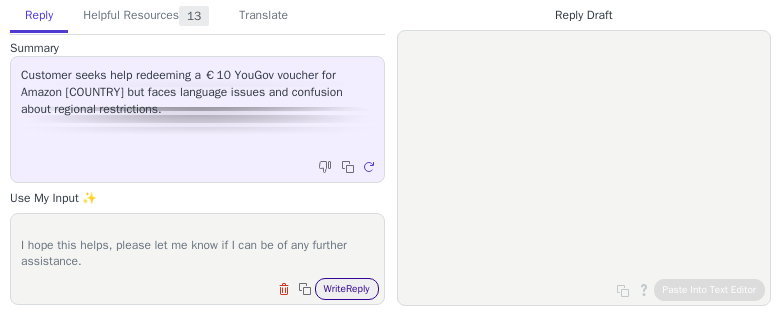 click on "Write  Reply" at bounding box center [347, 289] 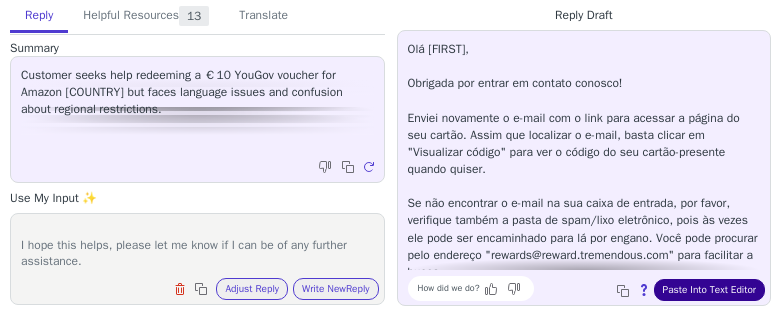click on "Paste Into Text Editor" at bounding box center (709, 290) 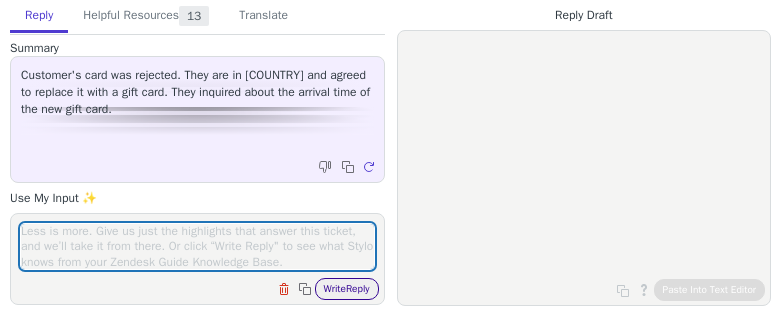 scroll, scrollTop: 0, scrollLeft: 0, axis: both 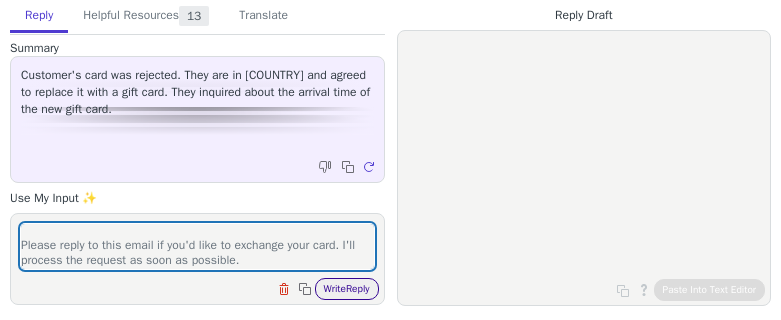 type on "Hi there,
Thanks for getting in touch with Tremendous.
We understand that your Visa card was unexpectedly declined. We’re sorry for this frustrating inconvenience.
Unfortunately, some merchants frequently decline prepaid cards. This decision is theirs, not ours. We want to make sure you are able to spend your reward.
You have two options:
1) You may find that another retailer accepts the card.
2) We are happy to exchange your Visa card for any gift card in our catalog, such as Amazon or Uber.
If you choose the second option, you'll find a full list of the gift cards available by selecting the "gift cards" tab and your country here.
Please reply to this email if you'd like to exchange your card. I'll process the request as soon as possible." 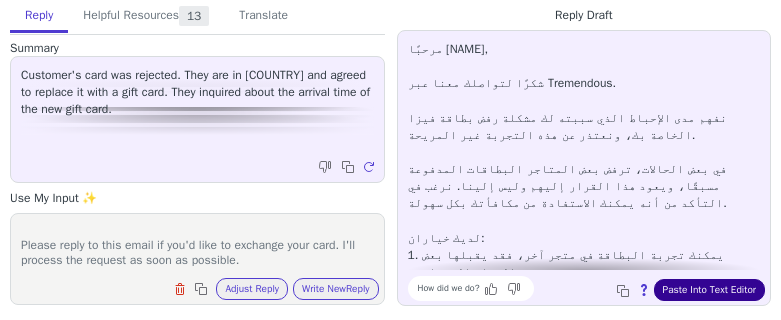 click on "Paste Into Text Editor" at bounding box center (709, 290) 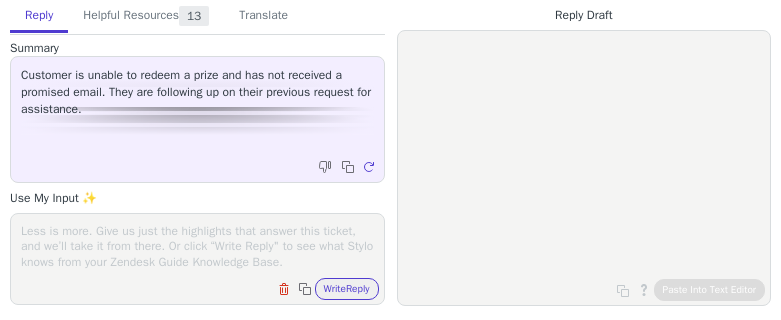 scroll, scrollTop: 0, scrollLeft: 0, axis: both 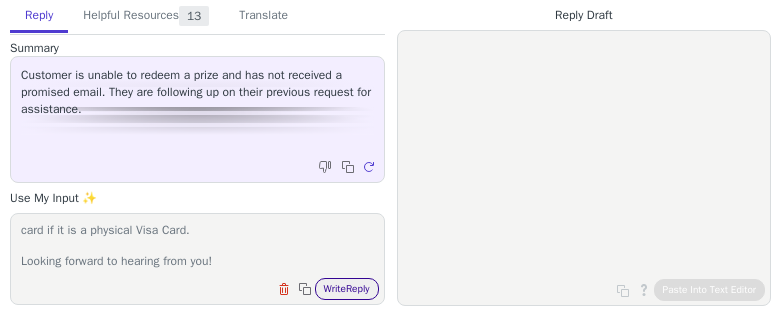 type on "Hi there,
Thanks for reaching out to Tremendous.
Can you provide the Reward ID that you are referring to? This can be found at the bottom of the reward email that was originally sent to your inbox by rewards@reward.tremendous.com.
You can also send the 20-digit code from the back of the card if it is a physical Visa Card.
Looking forward to hearing from you!" 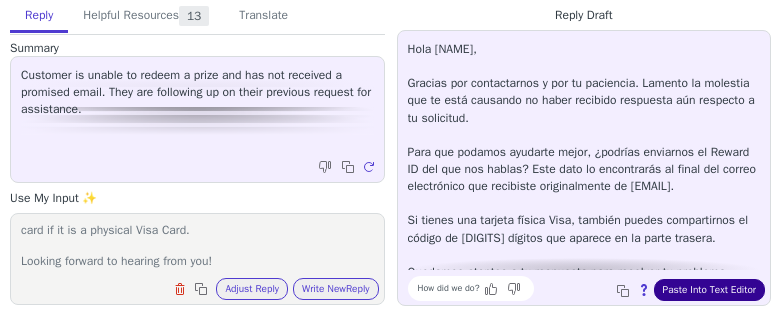 click on "Paste Into Text Editor" at bounding box center [709, 290] 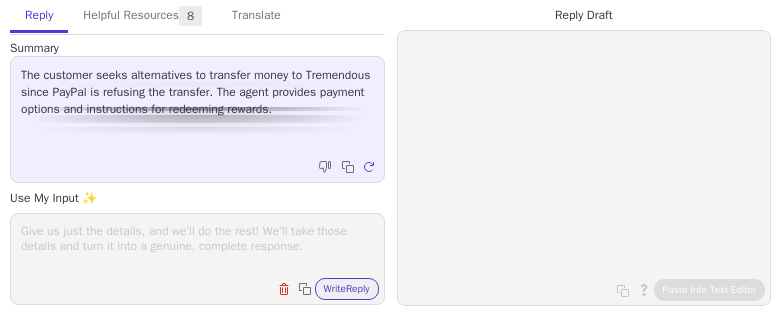 scroll, scrollTop: 0, scrollLeft: 0, axis: both 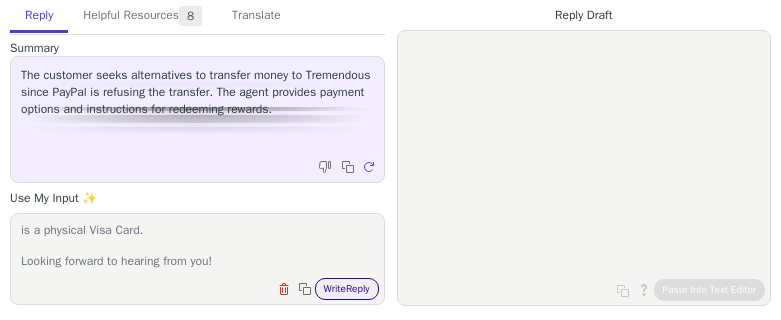 type on "Hi there,
Thanks for reaching out to Tremendous.
Can you provide the Reward ID that you are referring to? This can be found at the bottom of the reward email that was originally sent to your inbox by rewards@reward.tremendous.com.
You can also send the 20-digit code from the back of the card if it is a physical Visa Card.
Looking forward to hearing from you!" 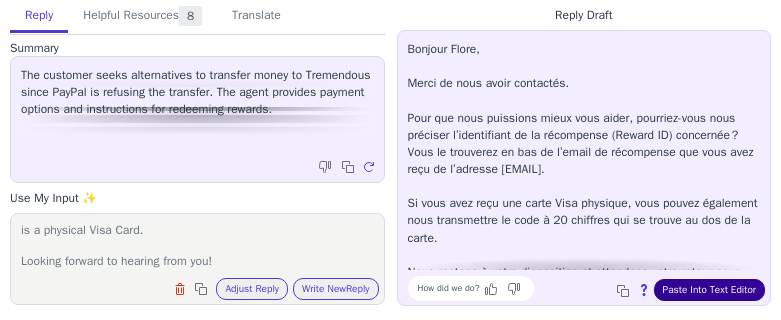 click on "Paste Into Text Editor" at bounding box center (709, 290) 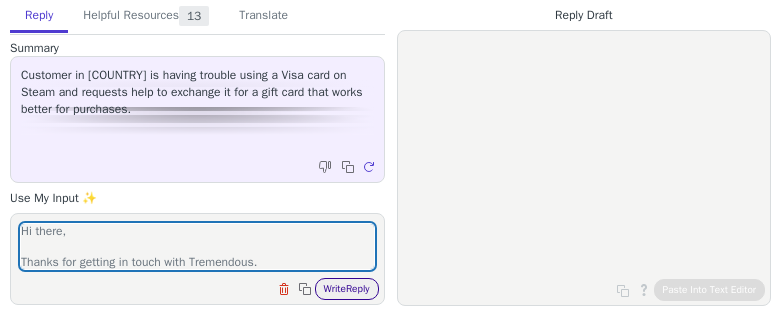 scroll, scrollTop: 0, scrollLeft: 0, axis: both 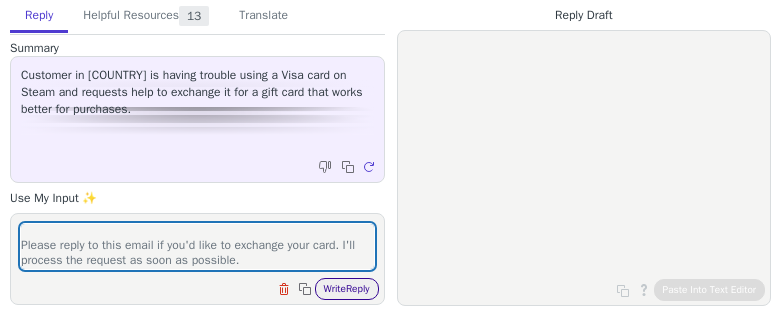 type on "Hi there,
Thanks for getting in touch with Tremendous.
We understand that your Visa card was unexpectedly declined. We’re sorry for this frustrating inconvenience.
Unfortunately, some merchants frequently decline prepaid cards. This decision is theirs, not ours. We want to make sure you are able to spend your reward.
You have two options:
1) You may find that another retailer accepts the card.
2) We are happy to exchange your Visa card for any gift card in our catalog, such as Amazon or Uber.
If you choose the second option, you'll find a full list of the gift cards available by selecting the "gift cards" tab and your country here.
Please reply to this email if you'd like to exchange your card. I'll process the request as soon as possible." 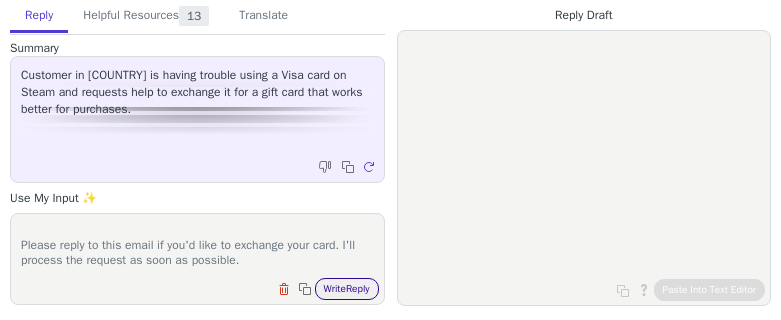 click on "Write  Reply" at bounding box center [347, 289] 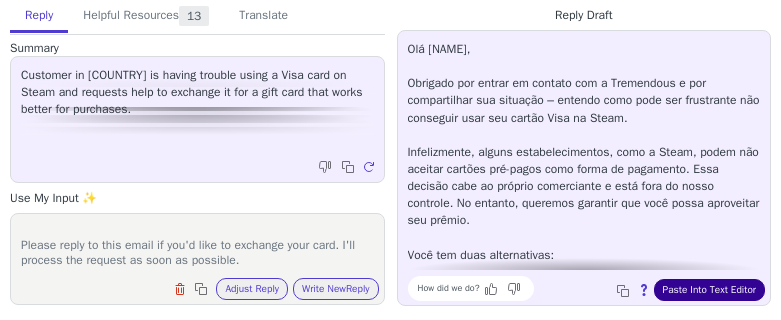 click on "Paste Into Text Editor" at bounding box center [709, 290] 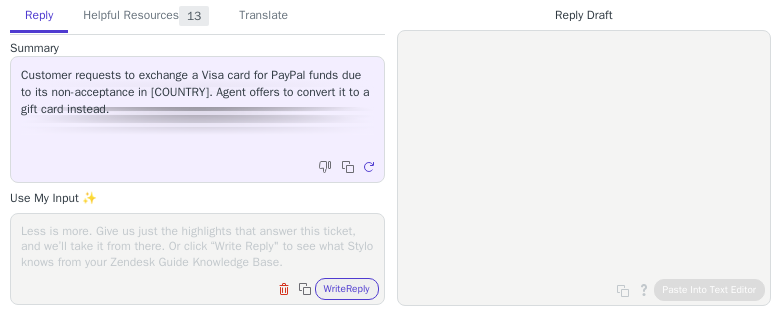 scroll, scrollTop: 0, scrollLeft: 0, axis: both 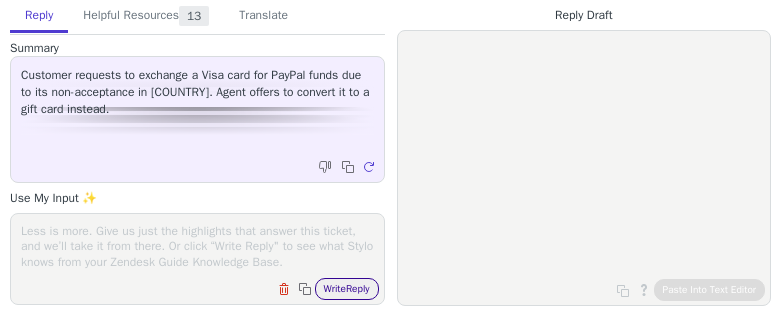 paste on "Hi there,
Thanks for reaching out to Tremendous. We are currently investigating this issue and hope to have a resolution soon.
I will reach out the moment I have more information; I appreciate your patience and understanding in the meantime. Please accept our apologies for any inconvenience this issue has caused." 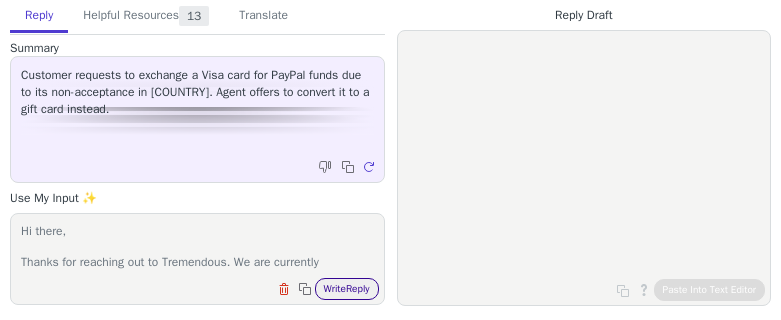 scroll, scrollTop: 93, scrollLeft: 0, axis: vertical 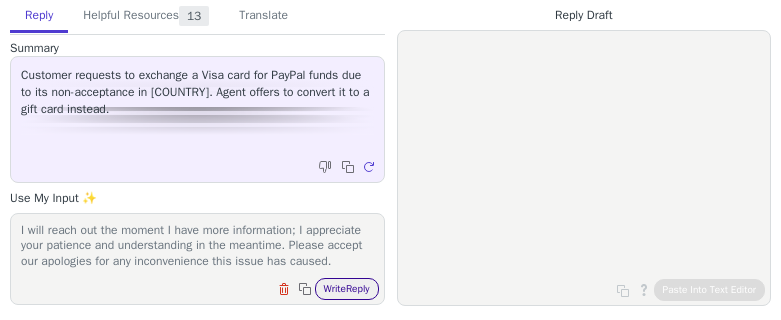 type on "Hi there,
Thanks for reaching out to Tremendous. We are currently investigating this issue and hope to have a resolution soon.
I will reach out the moment I have more information; I appreciate your patience and understanding in the meantime. Please accept our apologies for any inconvenience this issue has caused." 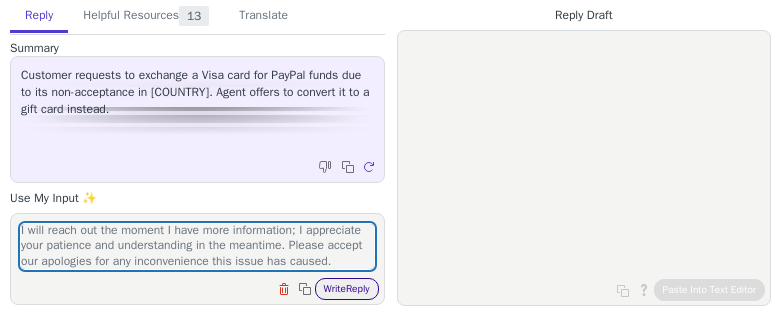 click on "Write  Reply" at bounding box center (347, 289) 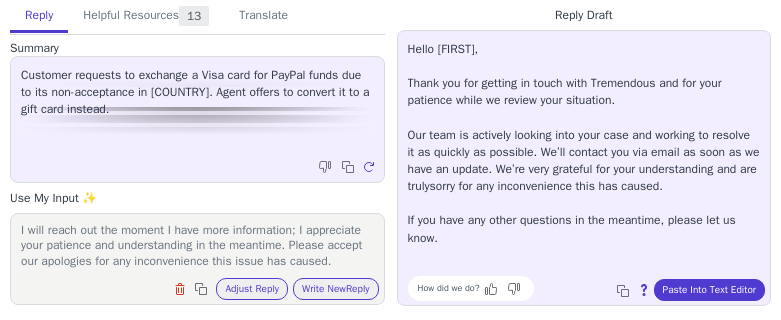 click on "Hello Clara, Thank you for getting in touch with Tremendous and for your patience while we review your situation. Our team is actively looking into your case and working to resolve it as quickly as possible. We’ll contact you via email as soon as we have an update. We’re very grateful for your understanding and are trulysorry for any inconvenience this has caused. If you have any other questions in the meantime, please let us know. How did we do?   Copy to clipboard About this reply Paste Into Text Editor" at bounding box center (584, 168) 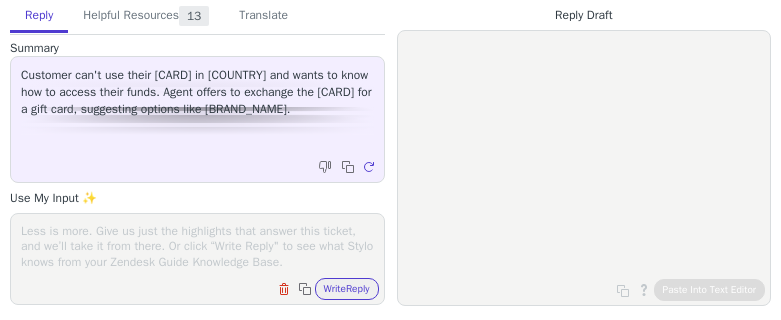 scroll, scrollTop: 0, scrollLeft: 0, axis: both 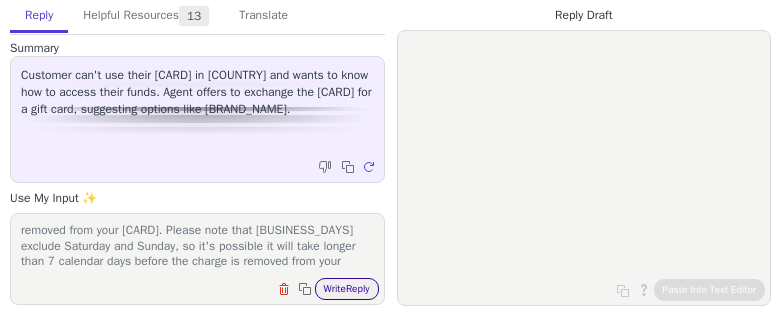 type on "Hi there,
Thanks for getting in touch with [COMPANY_NAME]. It shows you have pending charges; let's wait for these charges to be dropped off.
[COMPANY_NAME] does not have the ability to remove pending charges from your [CARD] directly.
Pending charges can take up to 7 [BUSINESS_DAYS] to be removed from your [CARD]. Please note that [BUSINESS_DAYS] exclude Saturday and Sunday, so it's possible it will take longer than 7 calendar days before the charge is removed from your [CARD]." 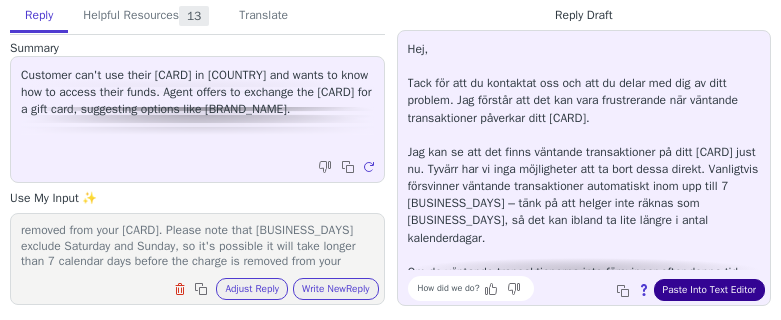 click on "Paste Into Text Editor" at bounding box center [709, 290] 